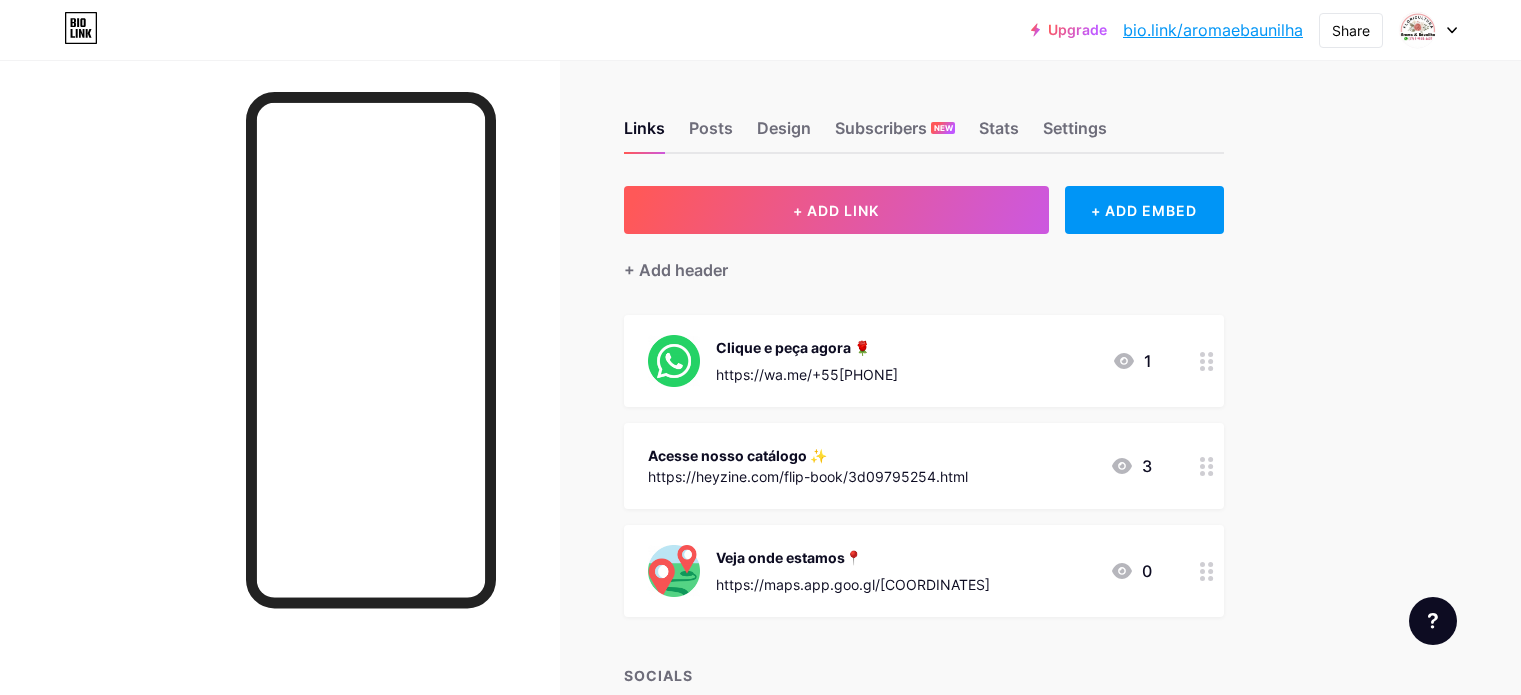scroll, scrollTop: 0, scrollLeft: 0, axis: both 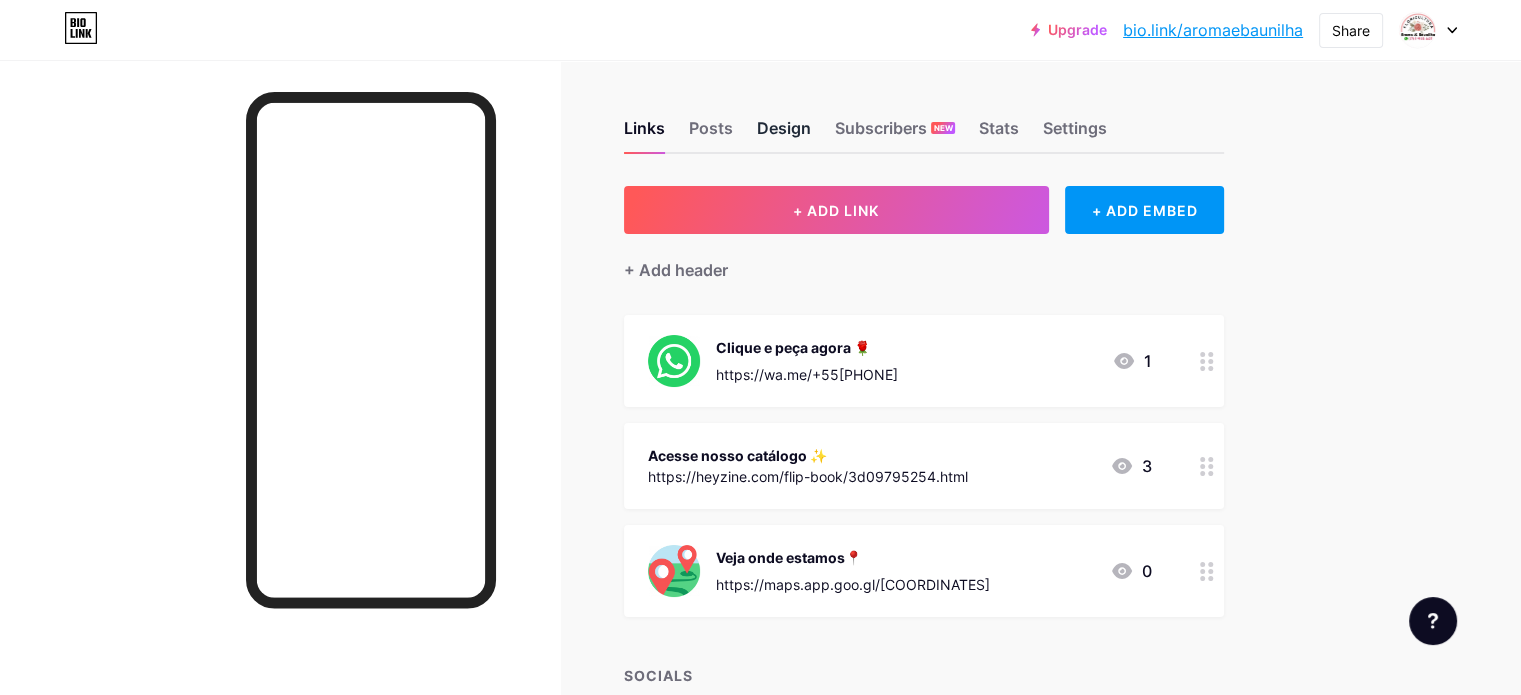 click on "Design" at bounding box center (784, 134) 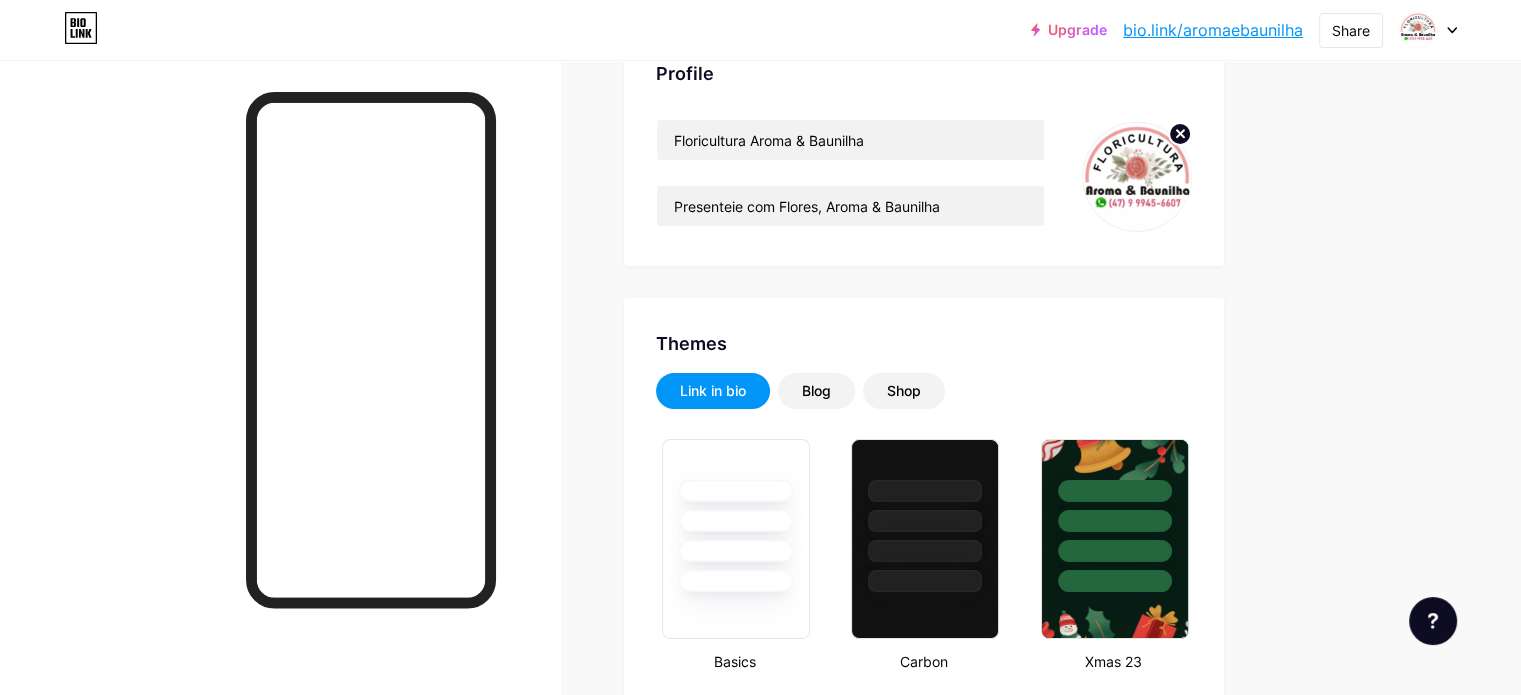 scroll, scrollTop: 0, scrollLeft: 0, axis: both 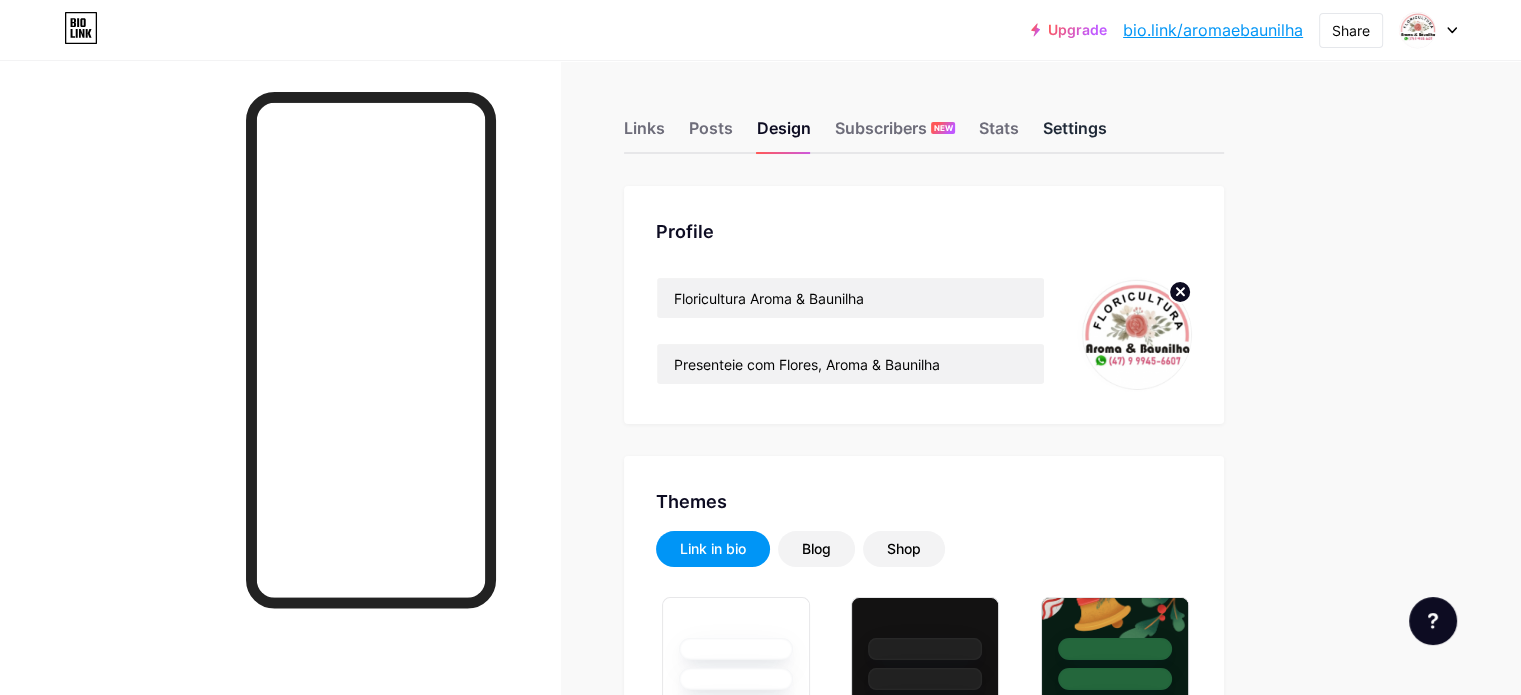click on "Settings" at bounding box center (1075, 134) 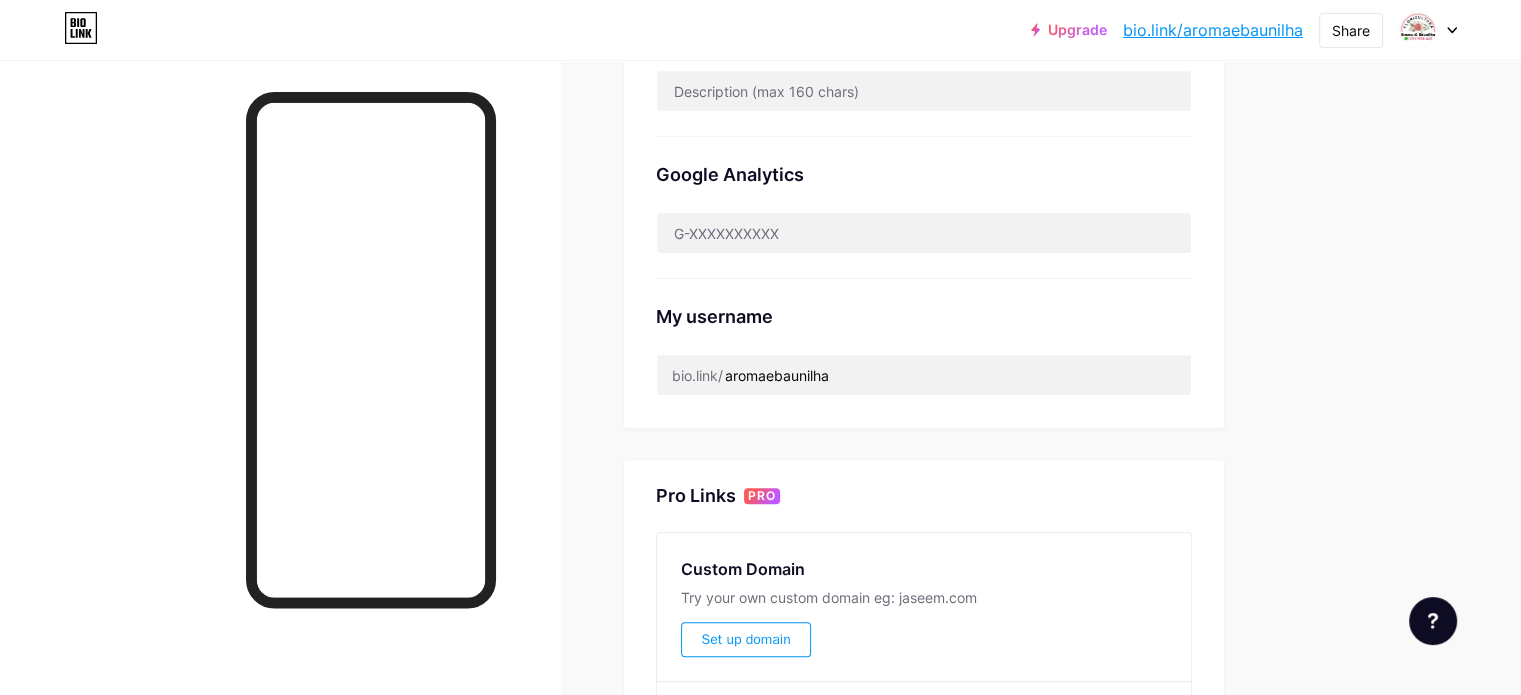 scroll, scrollTop: 0, scrollLeft: 0, axis: both 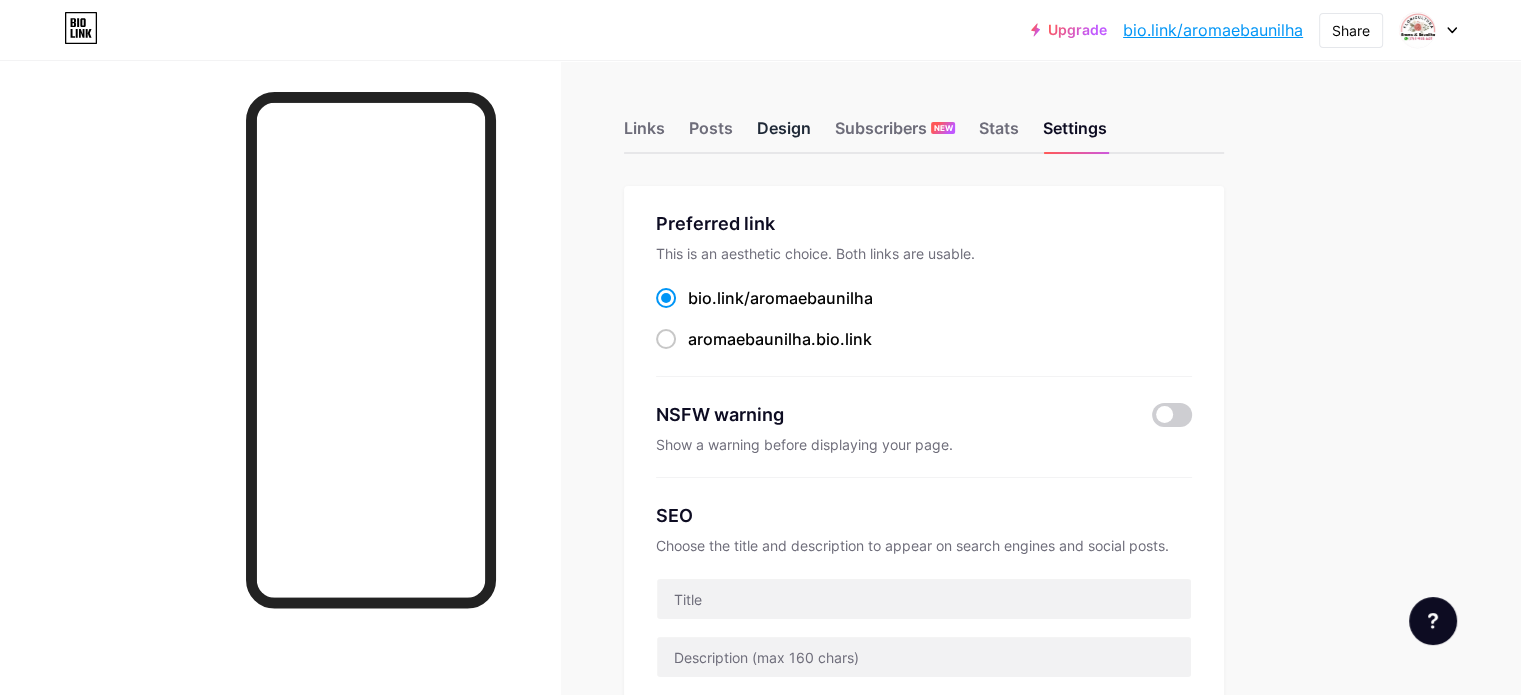 click on "Design" at bounding box center (784, 134) 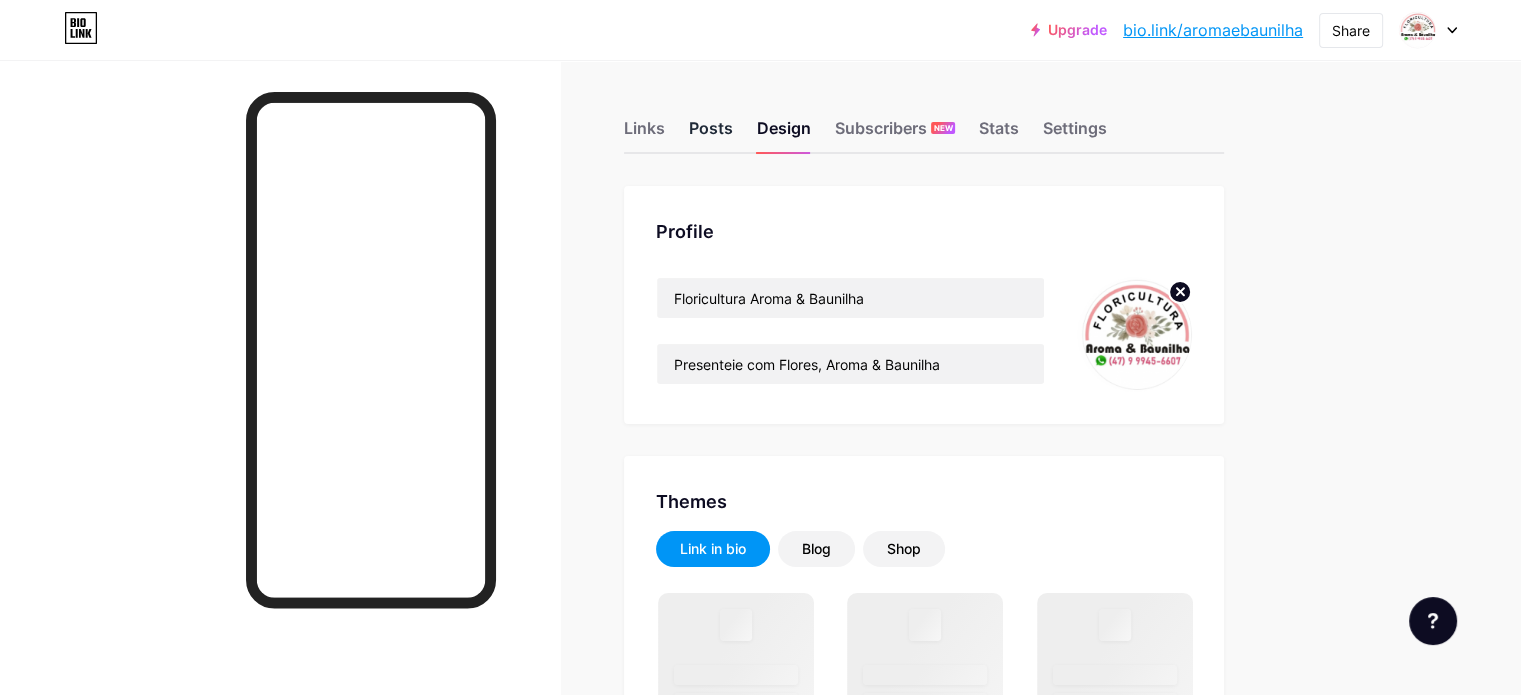 click on "Posts" at bounding box center (711, 134) 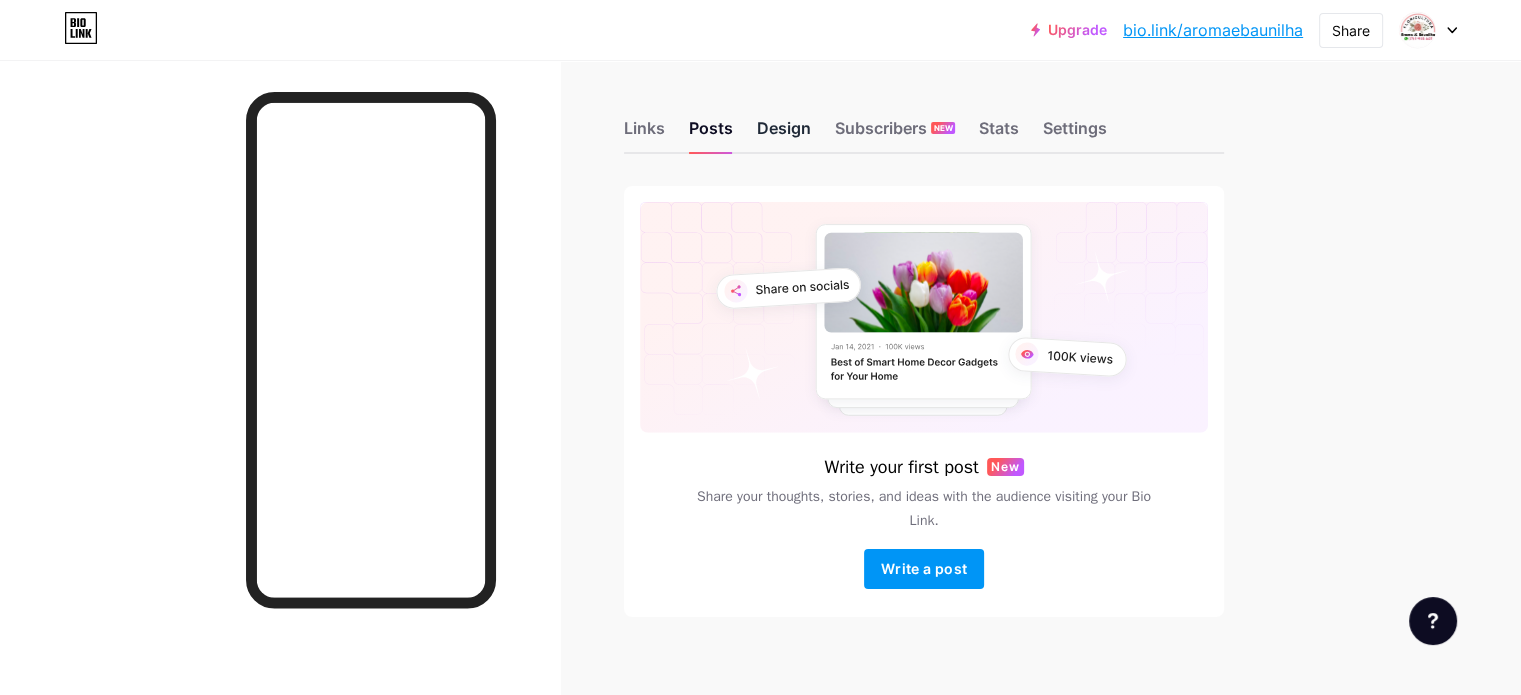 click on "Design" at bounding box center (784, 134) 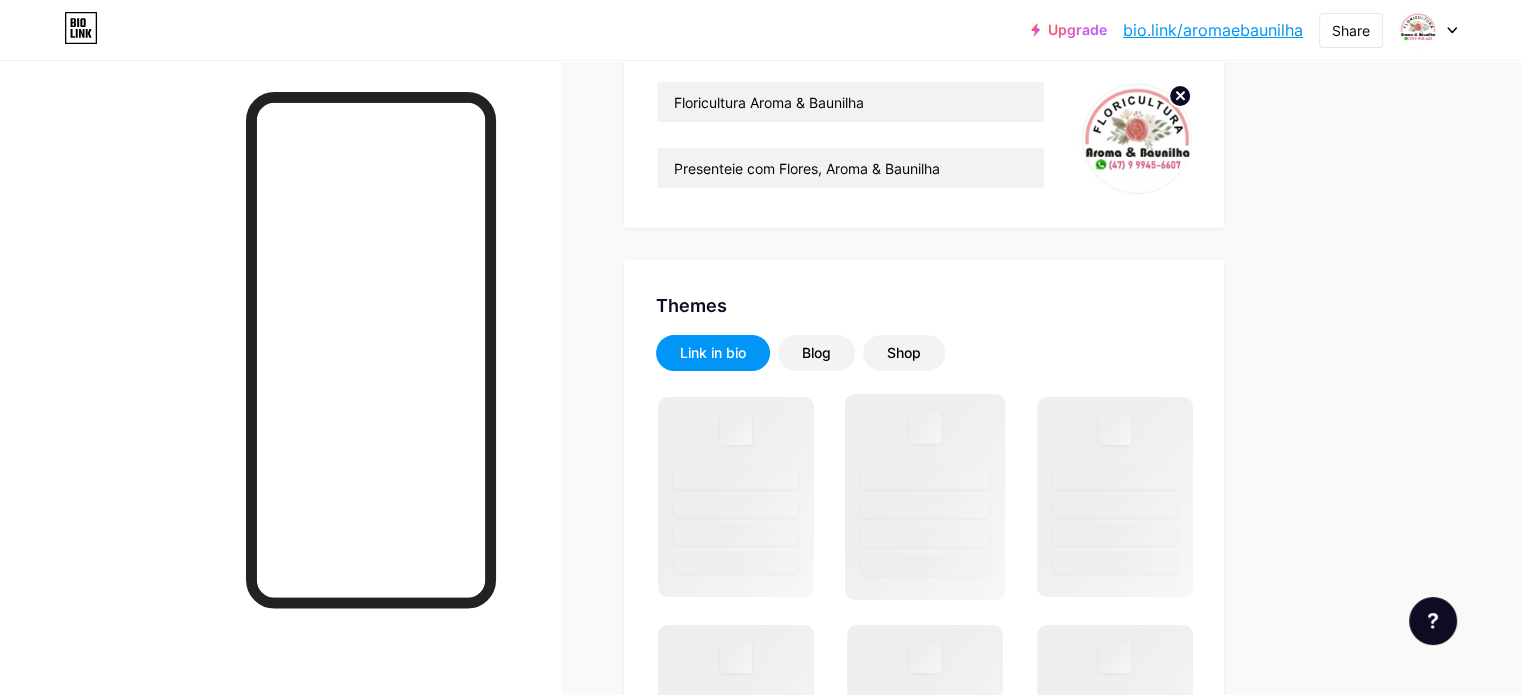 scroll, scrollTop: 200, scrollLeft: 0, axis: vertical 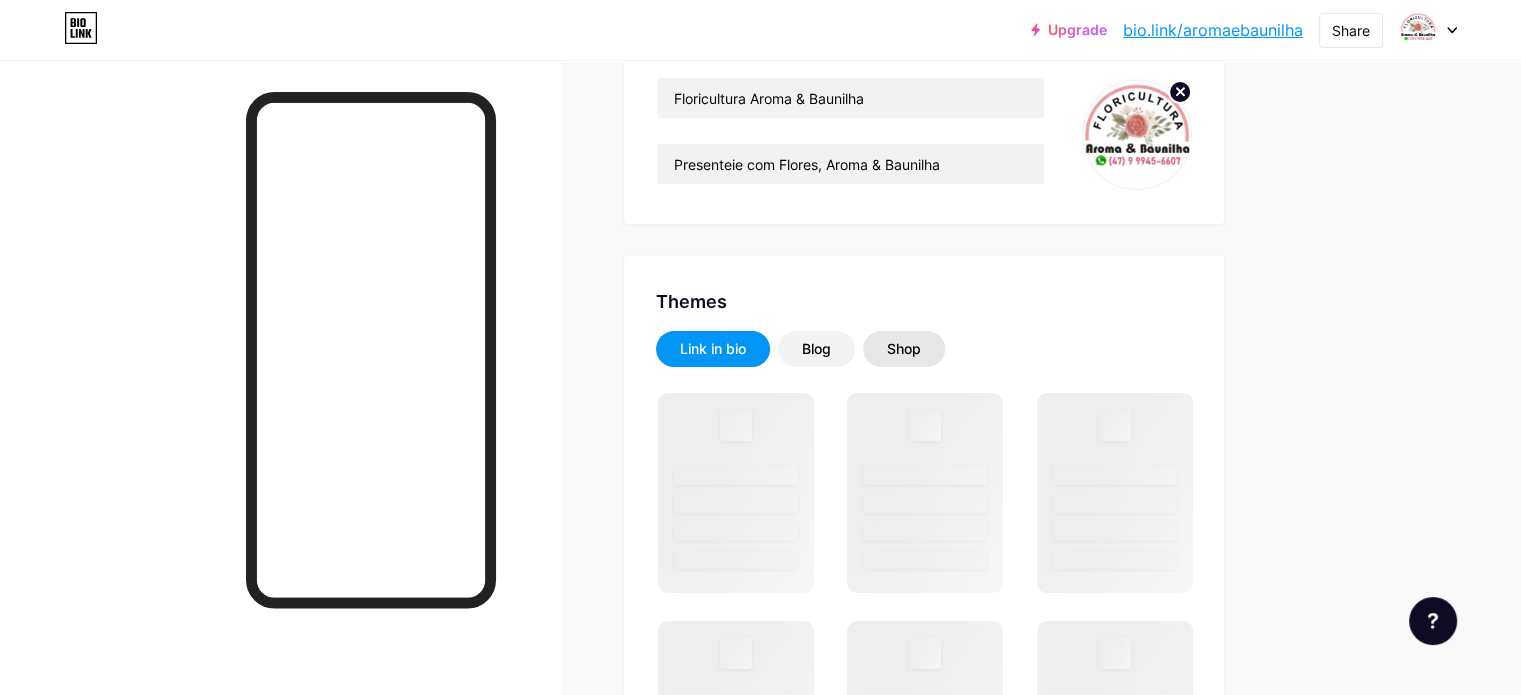 click on "Shop" at bounding box center (904, 349) 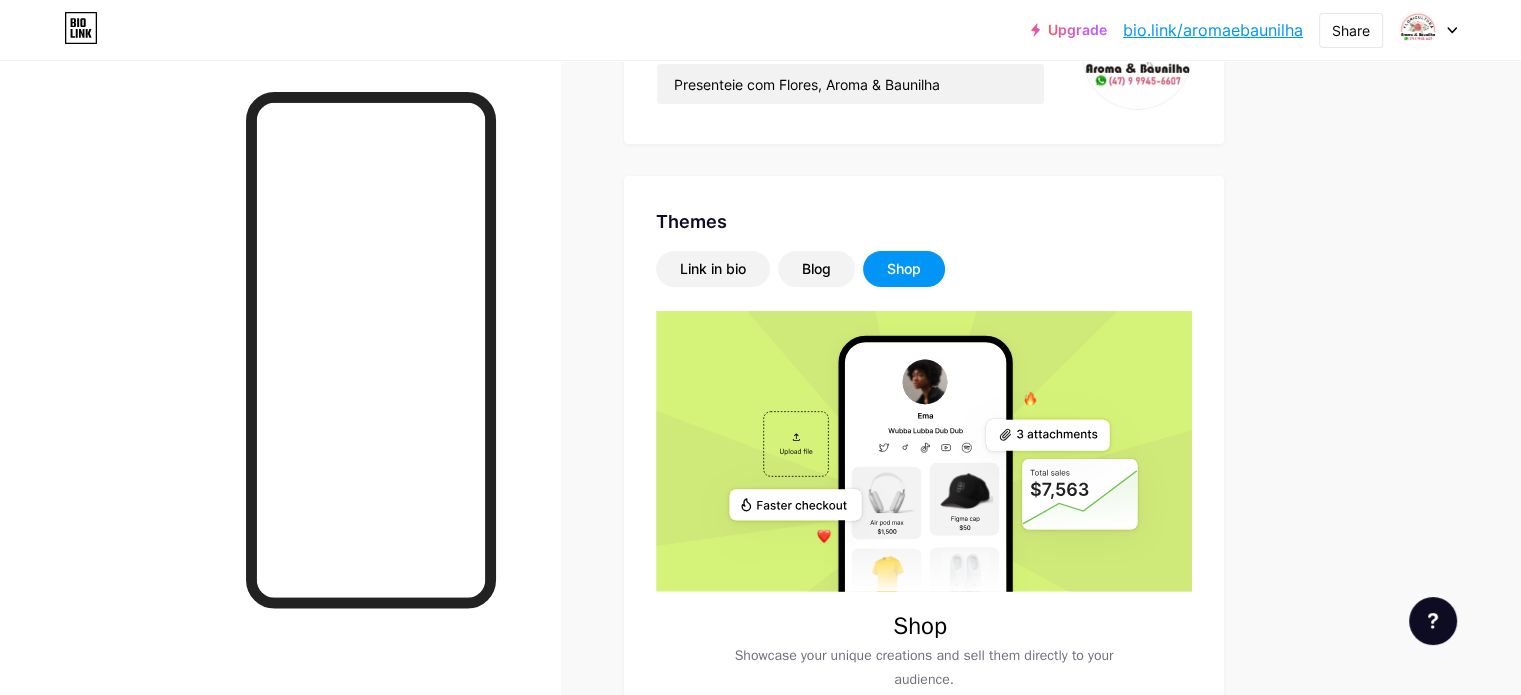 scroll, scrollTop: 400, scrollLeft: 0, axis: vertical 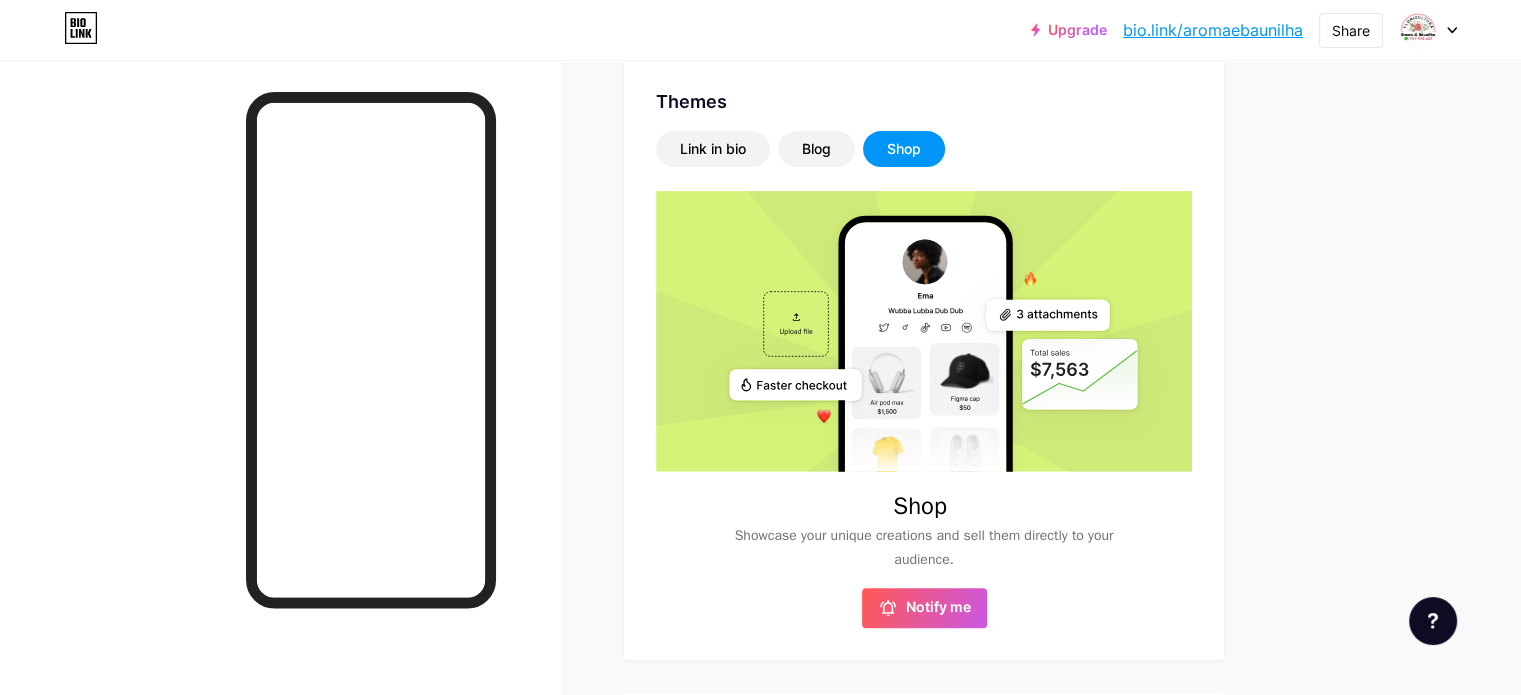 click on "Link in bio   Blog   Shop" at bounding box center (924, 149) 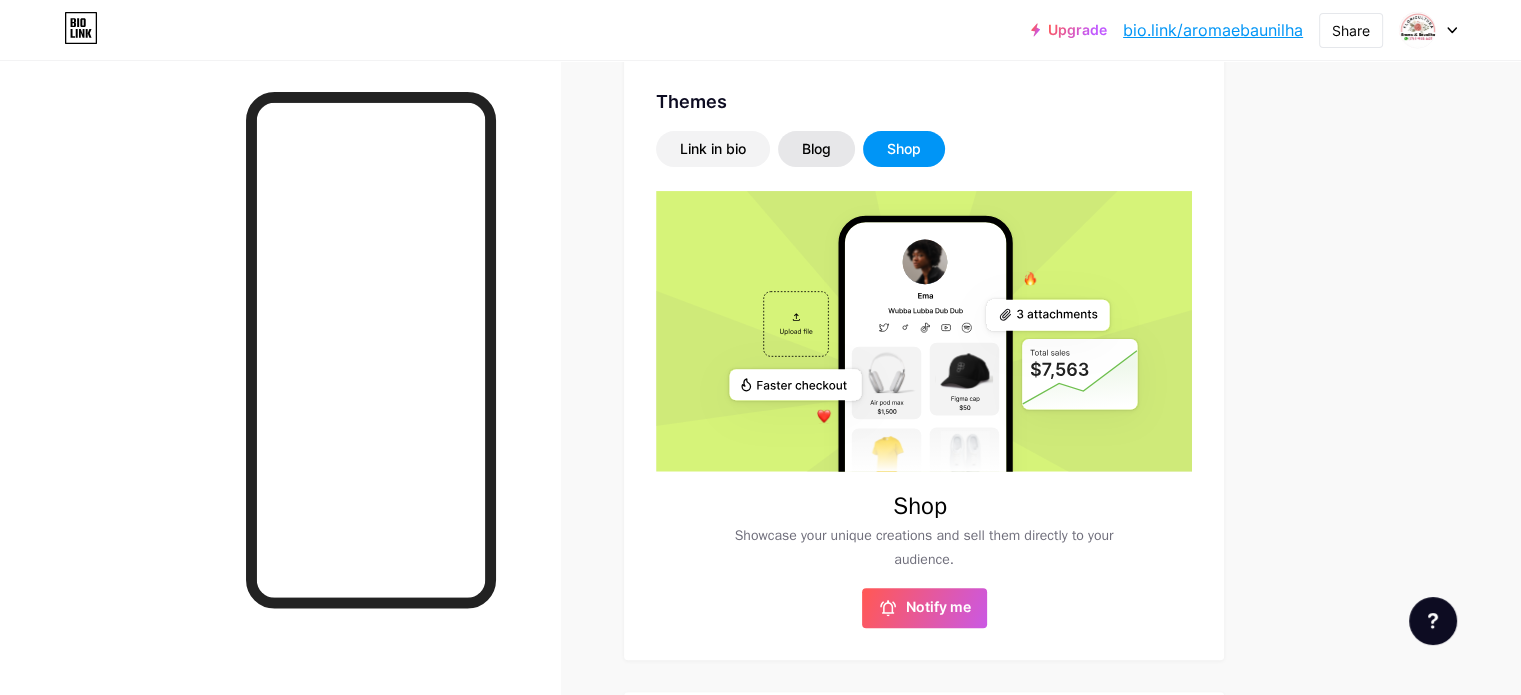 click on "Blog" at bounding box center [816, 149] 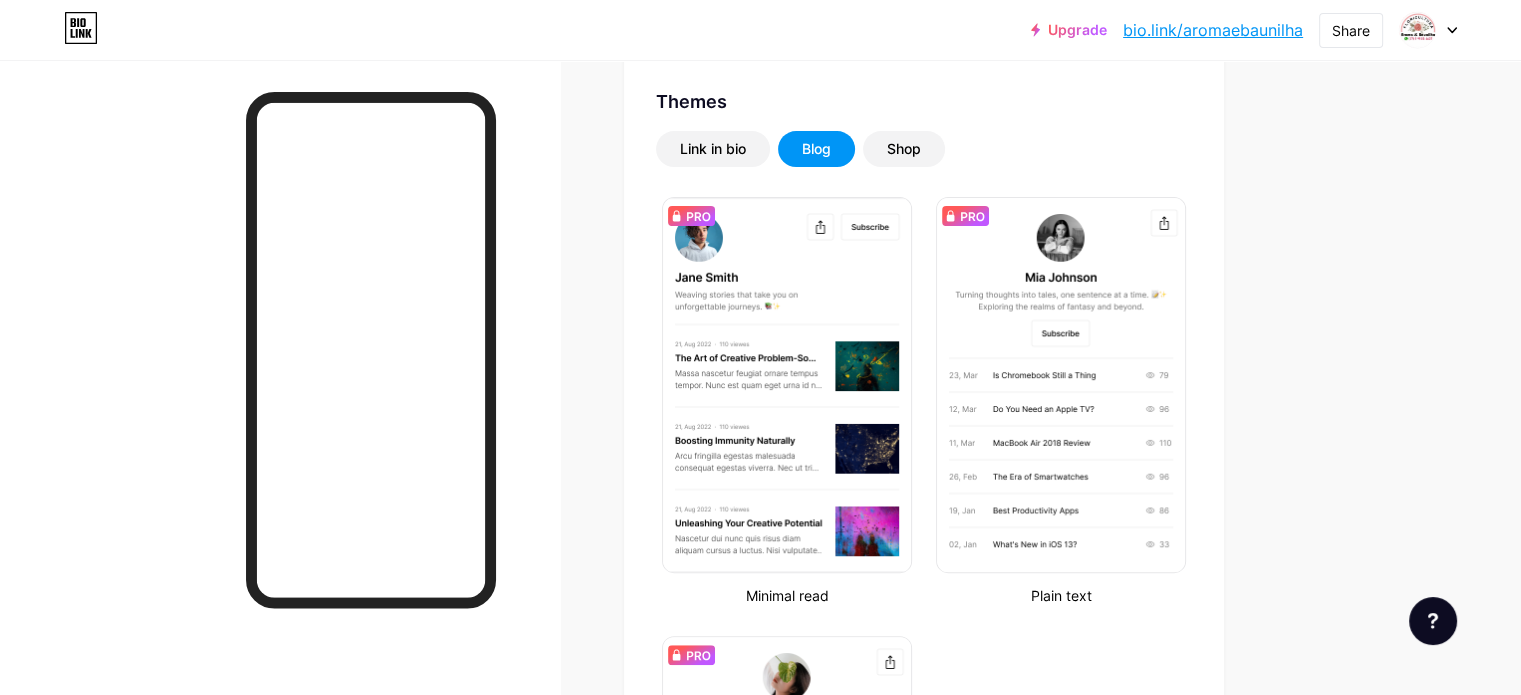 click on "Link in bio   Blog   Shop         Minimal read               Plain text               Newsletter                   Changes saved" at bounding box center (924, 588) 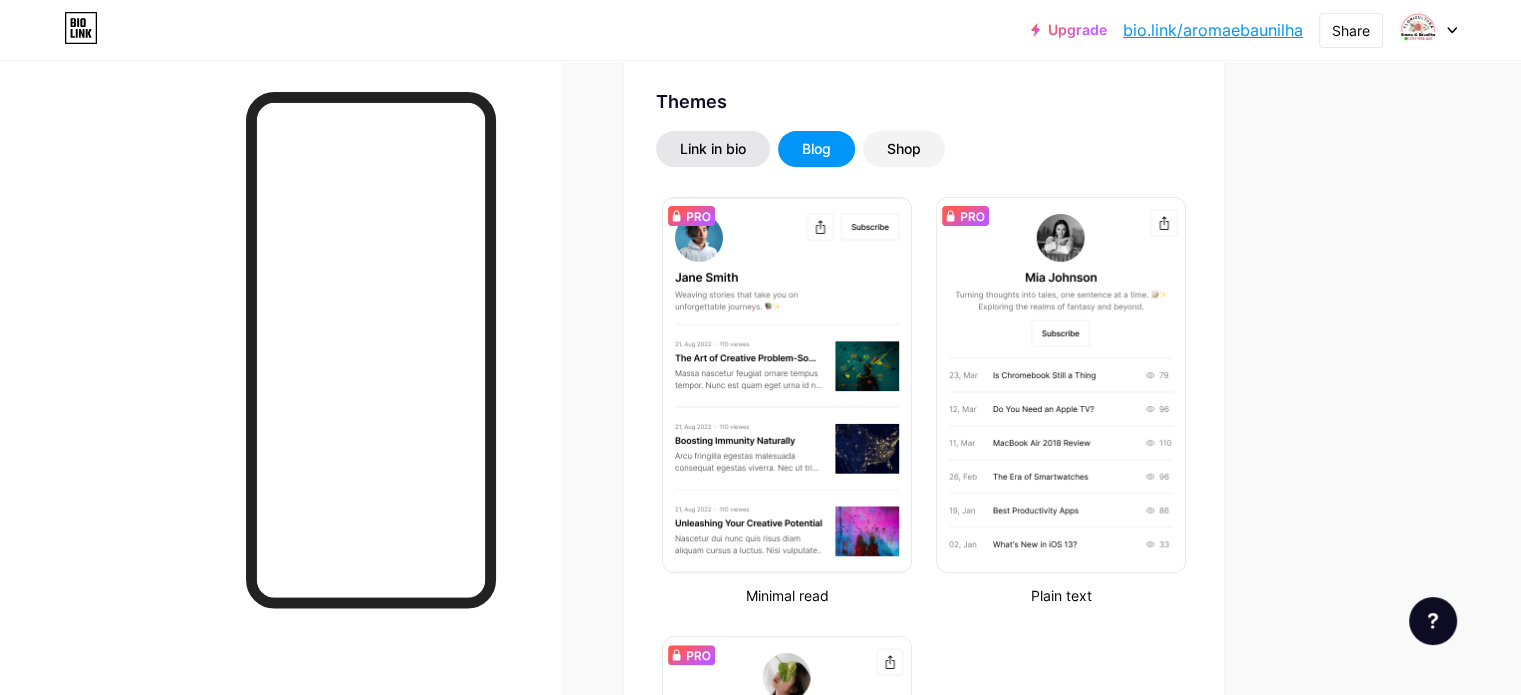 click on "Link in bio" at bounding box center (713, 149) 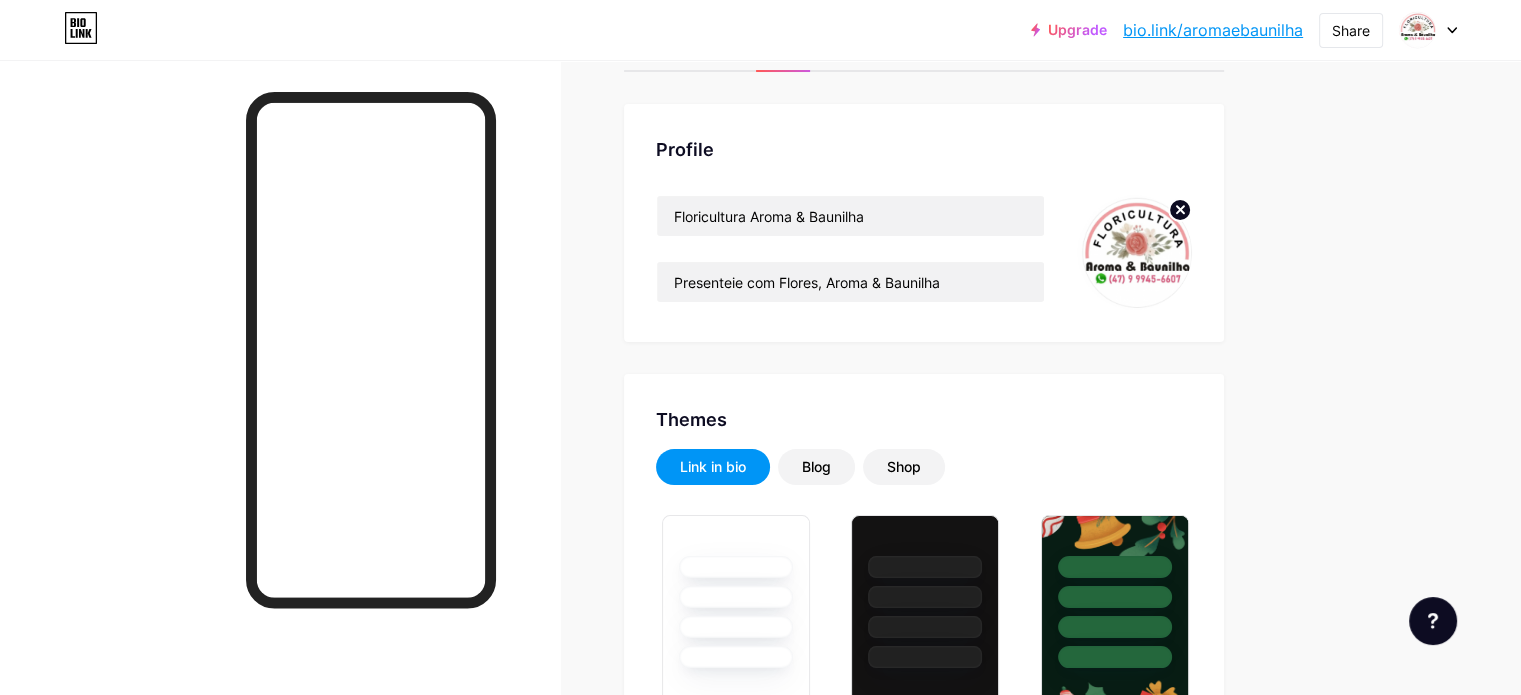 scroll, scrollTop: 0, scrollLeft: 0, axis: both 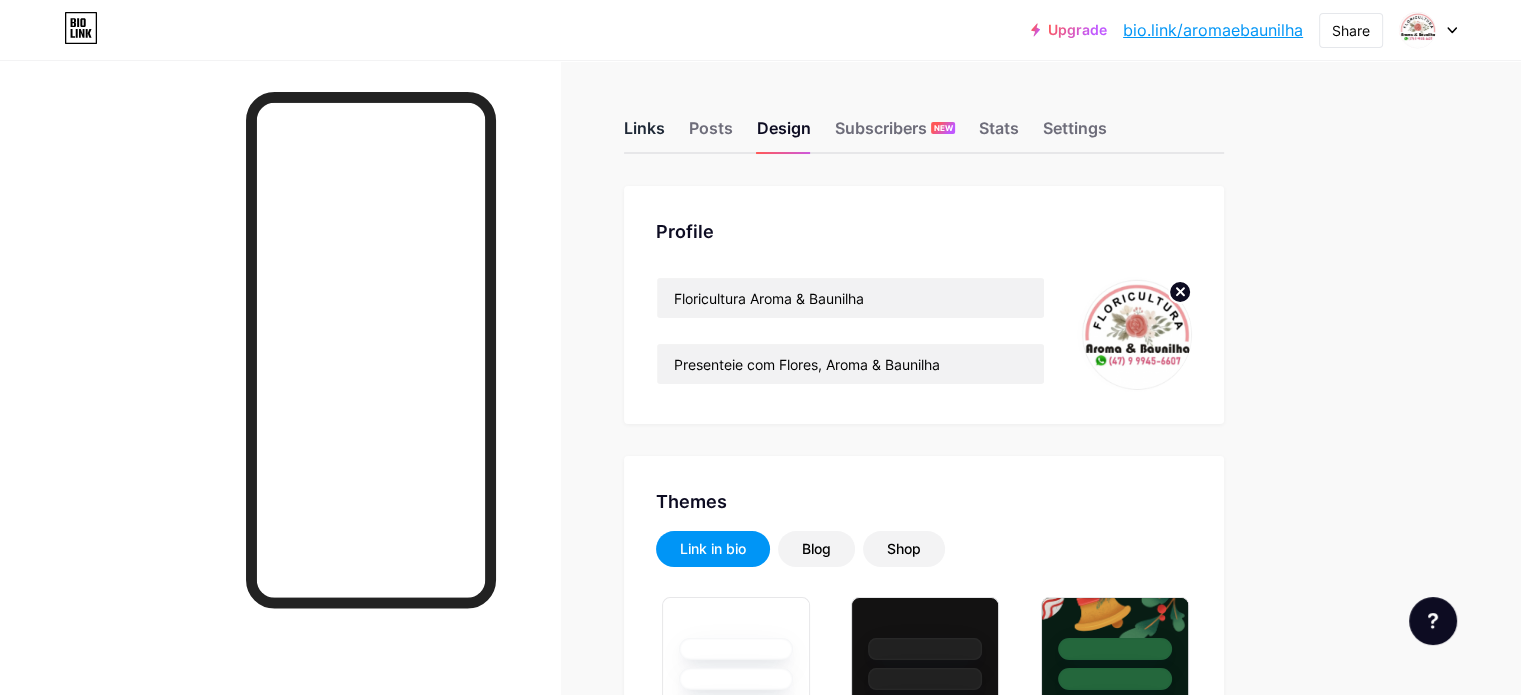 click on "Links" at bounding box center [644, 134] 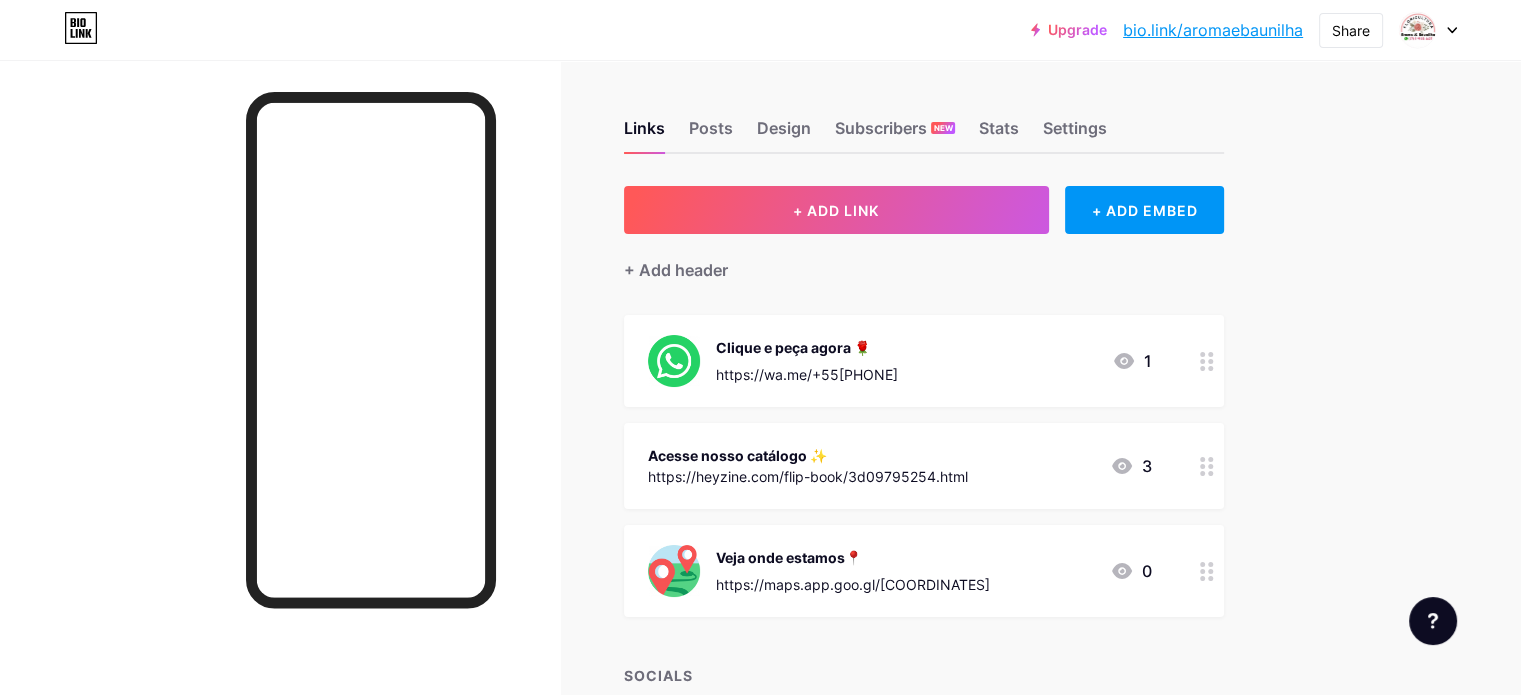 click 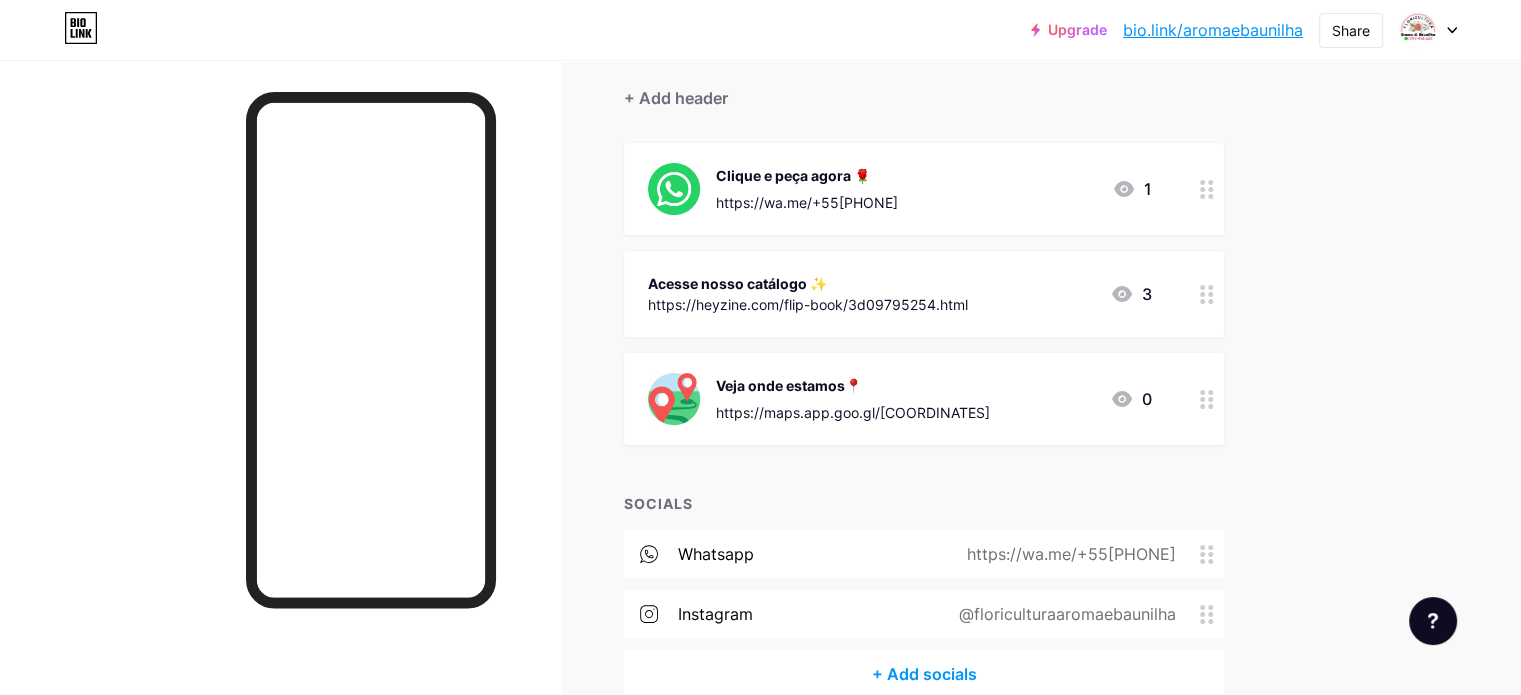 scroll, scrollTop: 273, scrollLeft: 0, axis: vertical 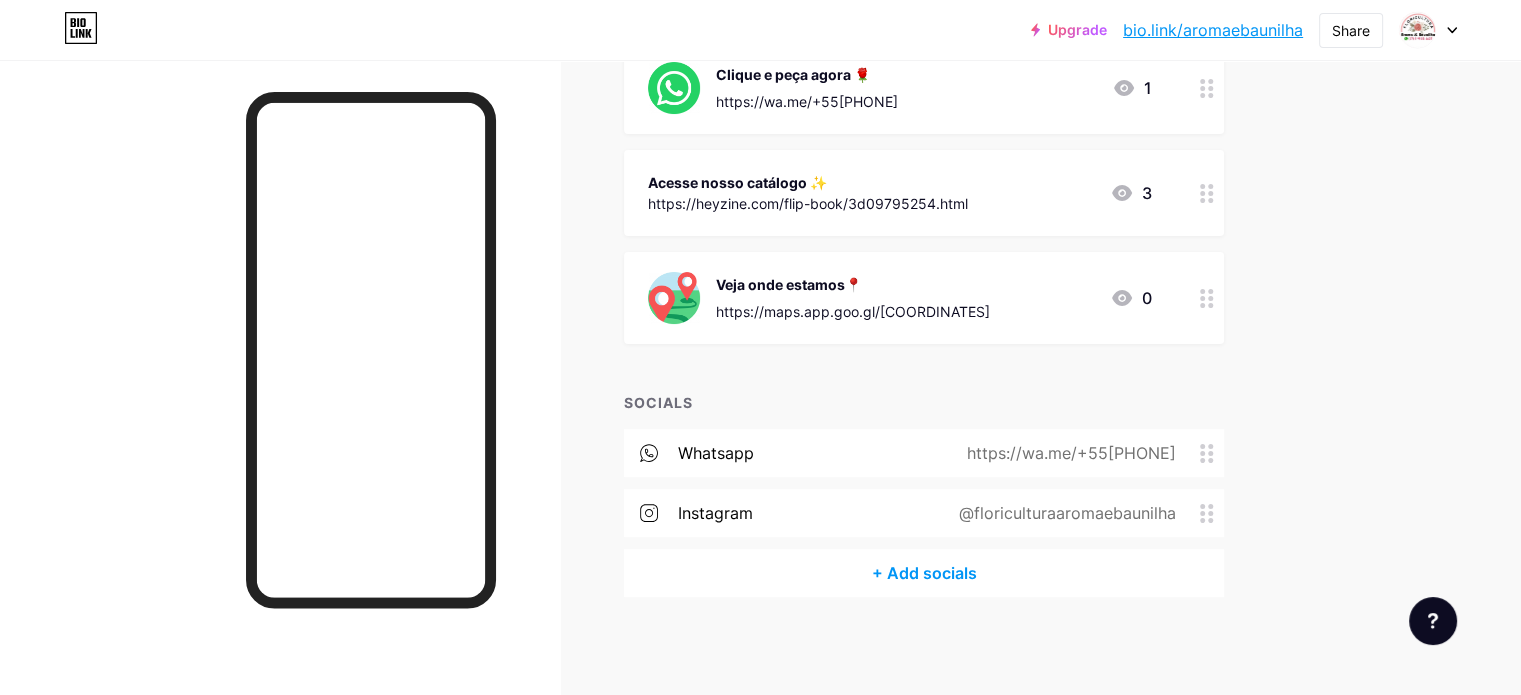 click at bounding box center [1207, 298] 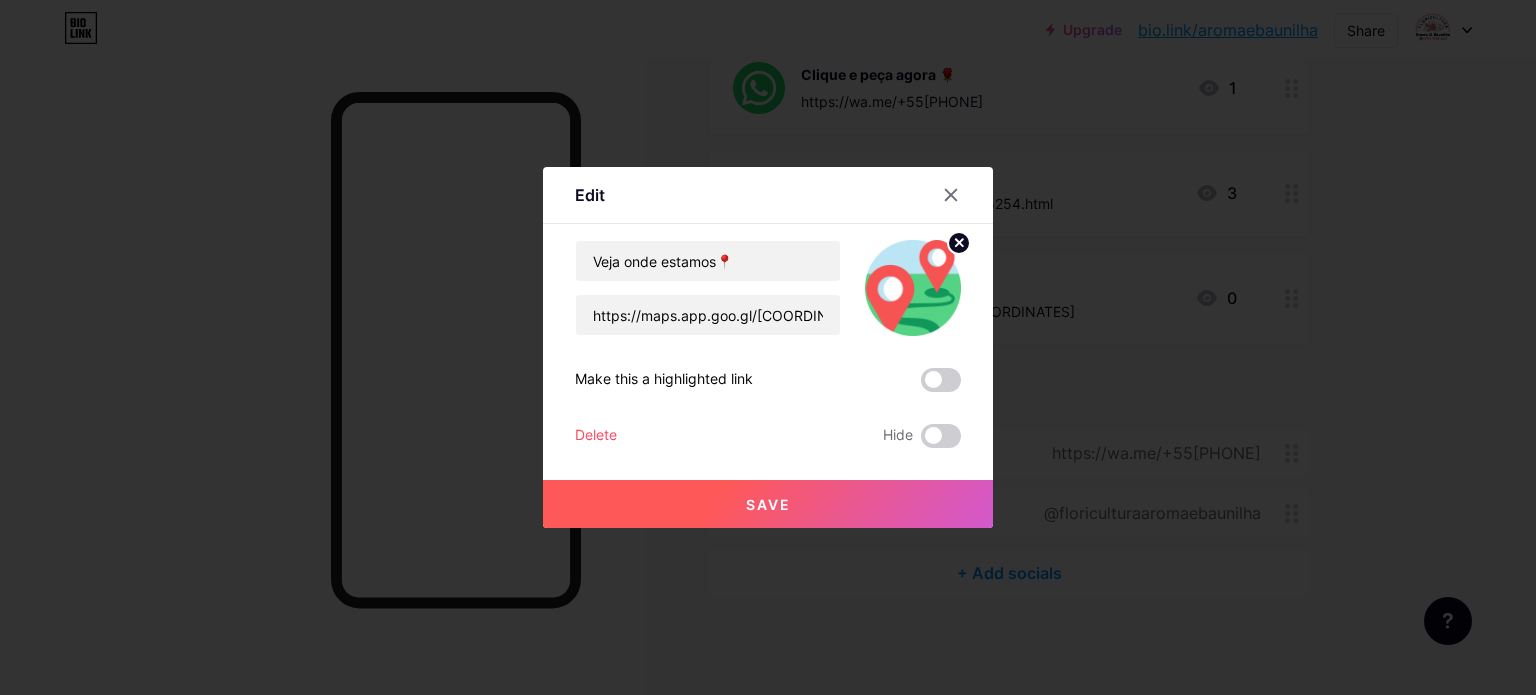 click at bounding box center (768, 347) 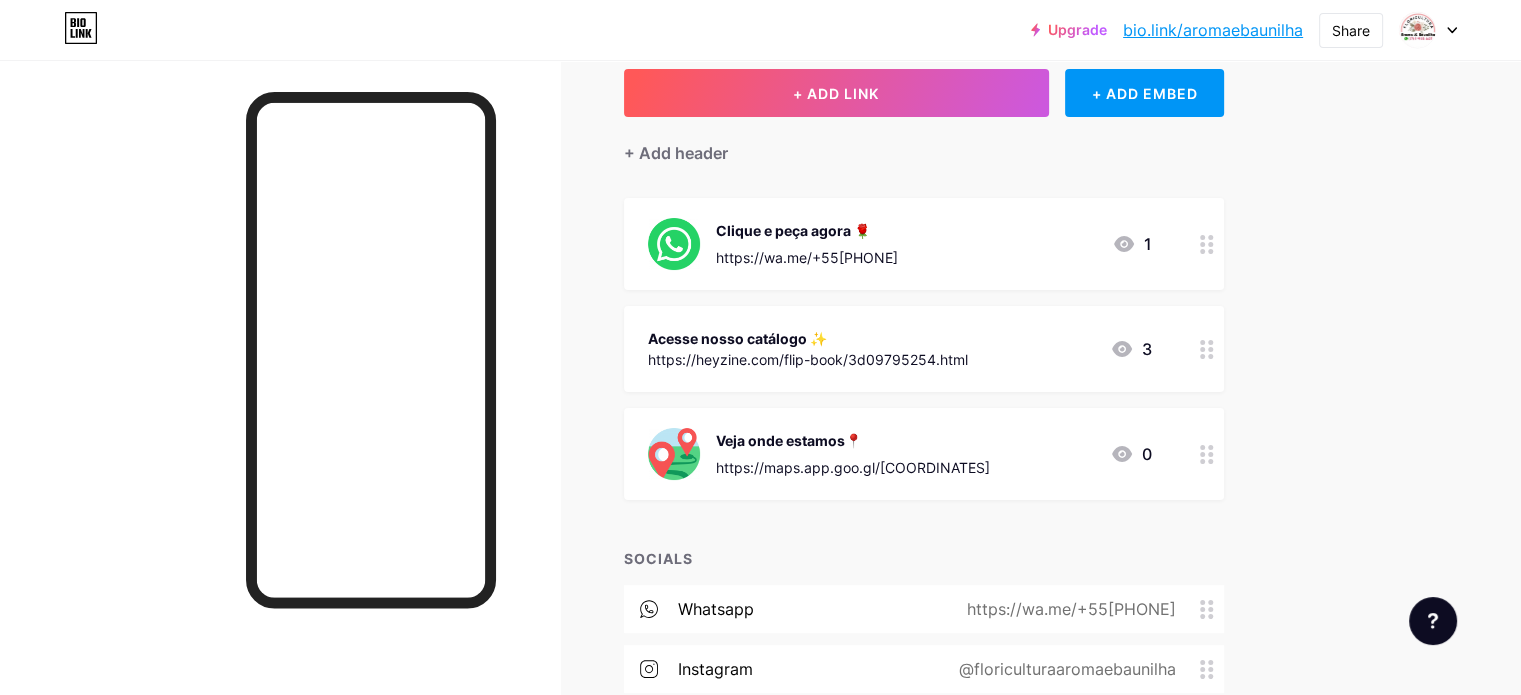 scroll, scrollTop: 0, scrollLeft: 0, axis: both 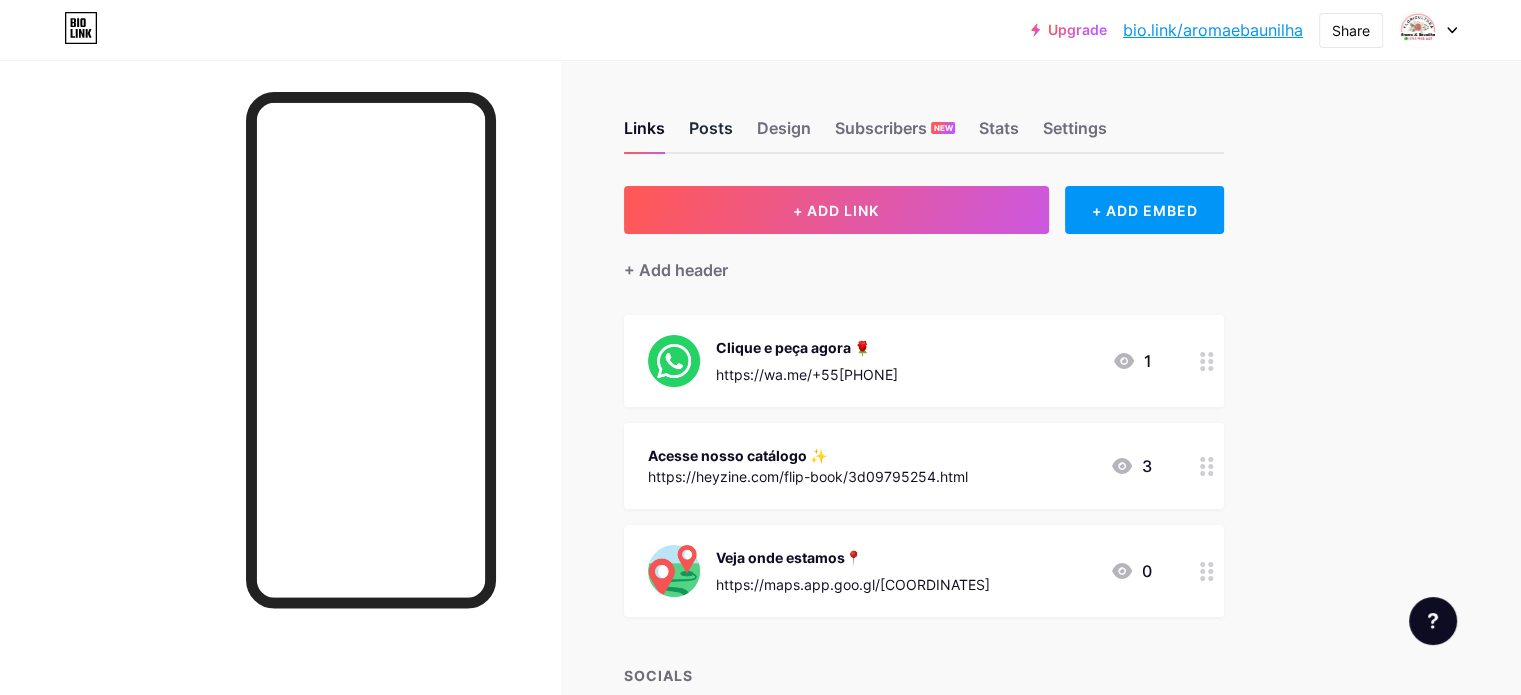 click on "Posts" at bounding box center (711, 134) 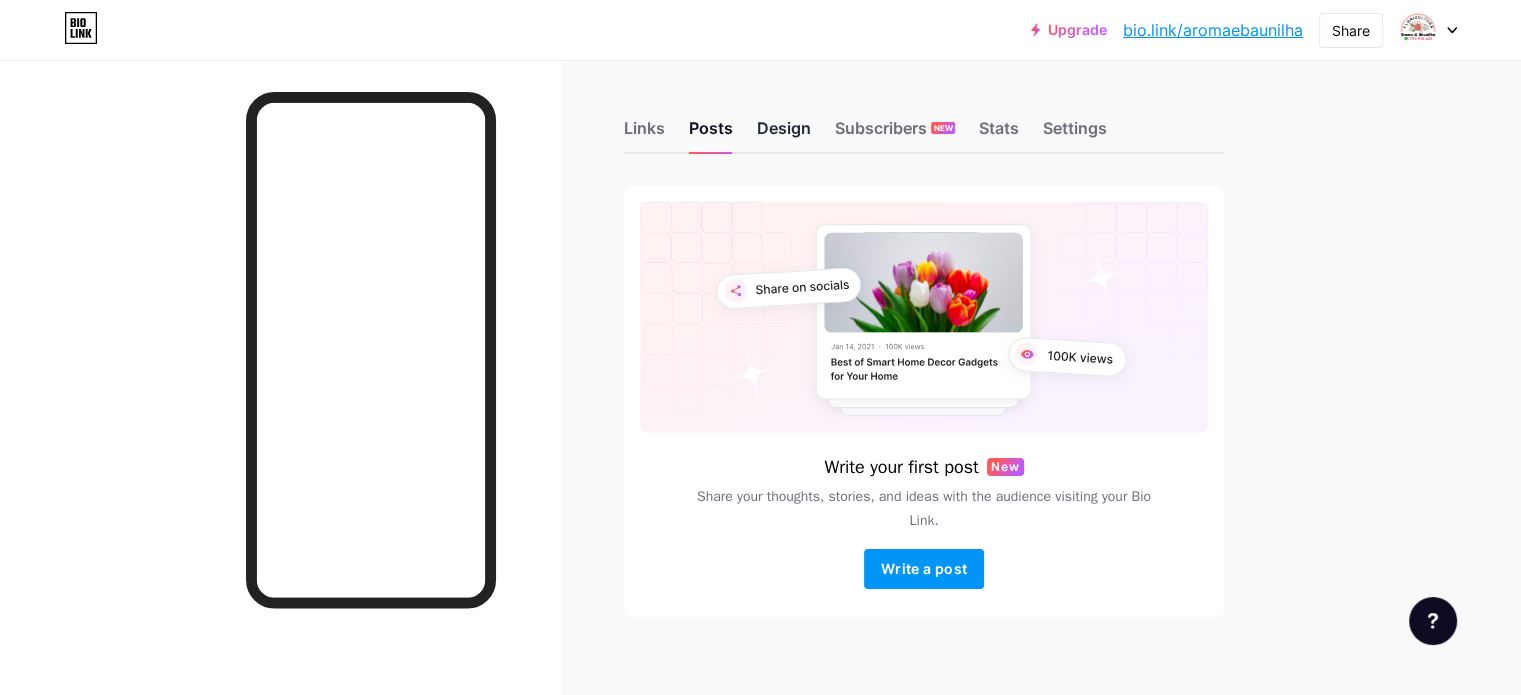 click on "Design" at bounding box center [784, 134] 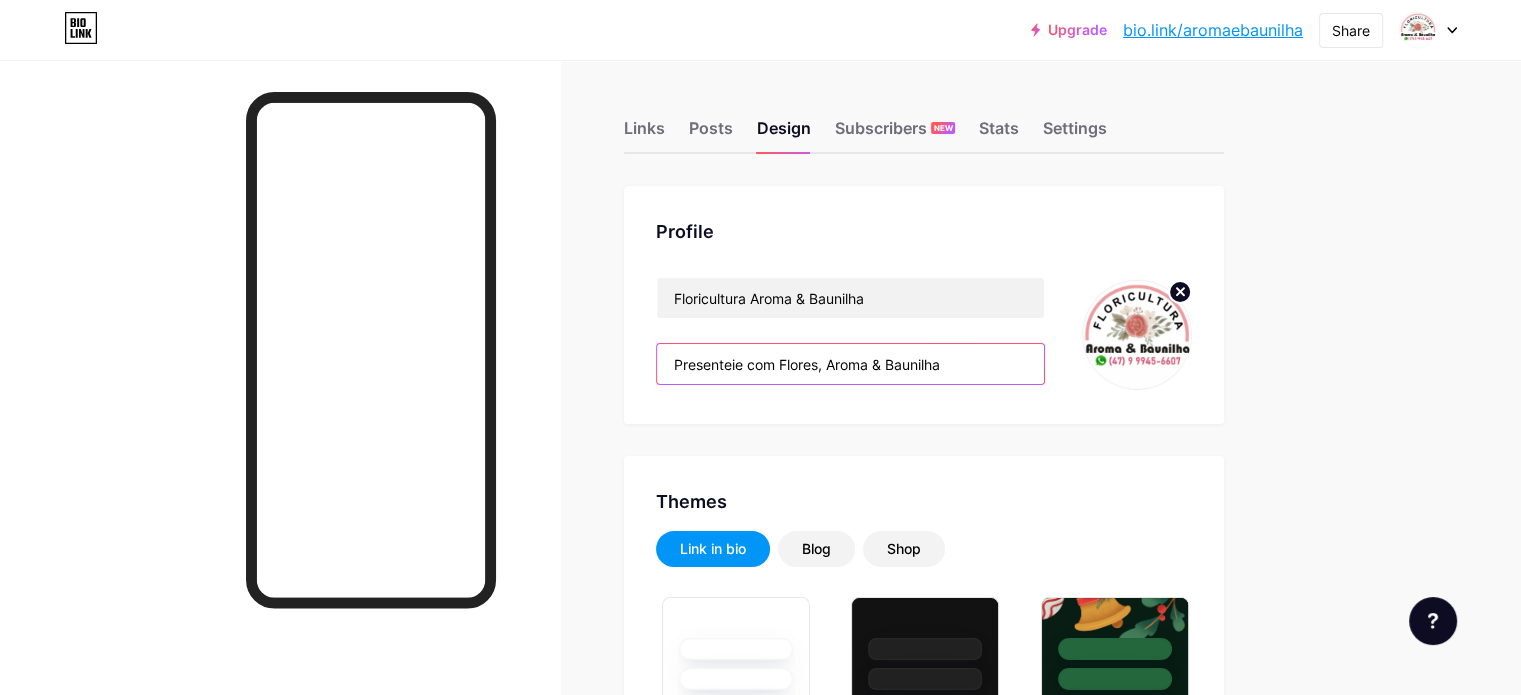 click on "Presenteie com Flores, Aroma & Baunilha" at bounding box center (850, 364) 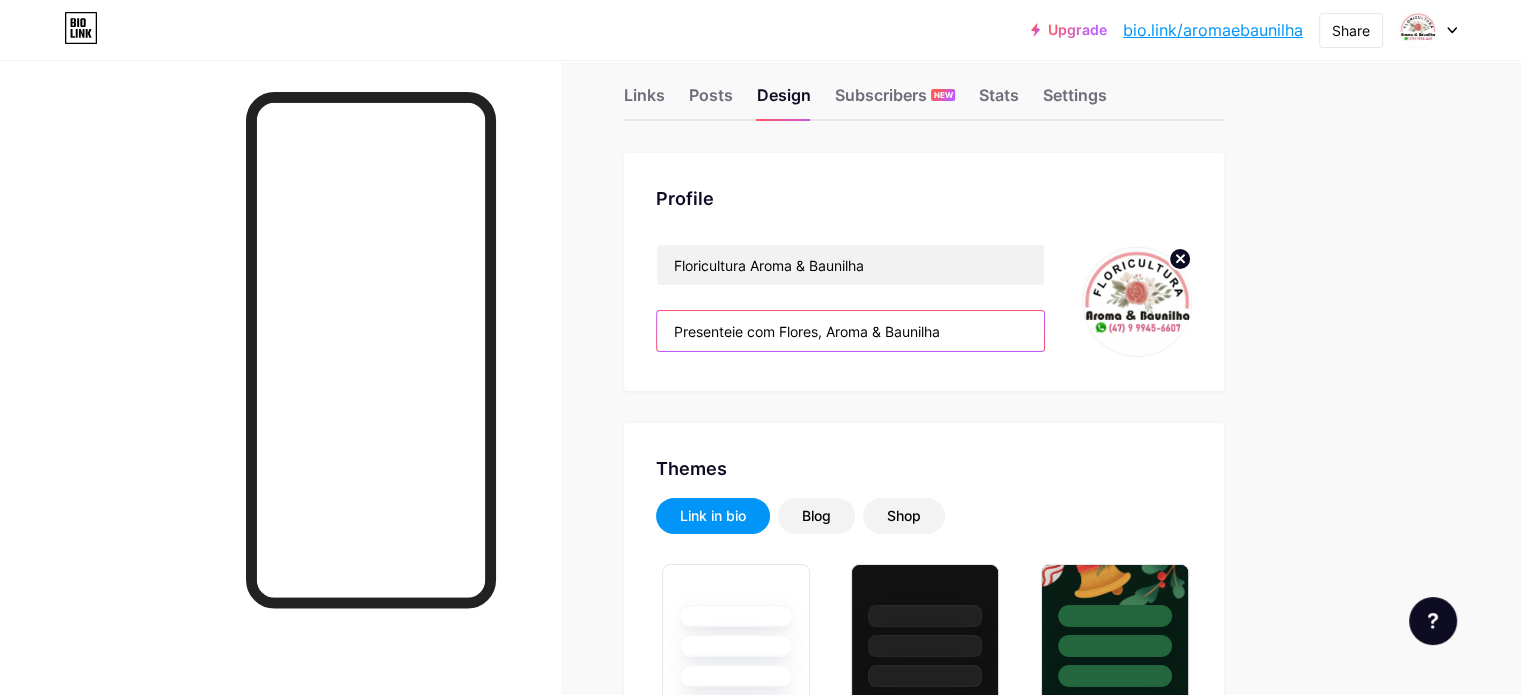 scroll, scrollTop: 0, scrollLeft: 0, axis: both 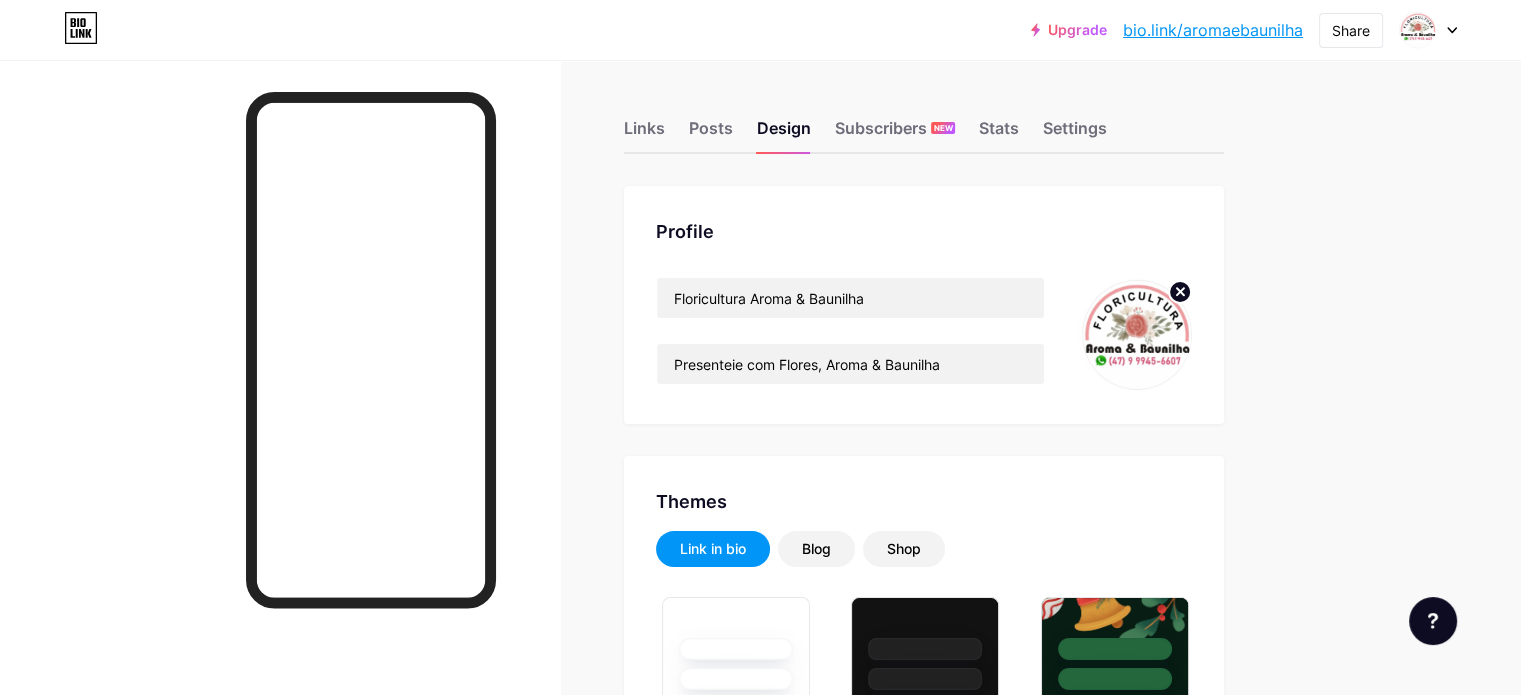 click on "Links
Posts
Design
Subscribers
NEW
Stats
Settings     Profile   Floricultura Aroma & Baunilha     Presenteie com Flores, Aroma & Baunilha                   Themes   Link in bio   Blog   Shop       Basics       Carbon       Xmas 23       Pride       Glitch       Winter · Live       Glassy · Live       Chameleon · Live       Rainy Night · Live       Neon · Live       Summer       Retro       Strawberry · Live       Desert       Sunny       Autumn       Leaf       Clear Sky       Blush       Unicorn       Minimal       Cloudy       Shadow     Create your own           Changes saved       Position to display socials                 Top                     Bottom
Disable Bio Link branding
Will hide the Bio Link branding from homepage     Display Share button
Enables social sharing options on your page including a QR code.   Changes saved           Feature requests" at bounding box center [654, 1728] 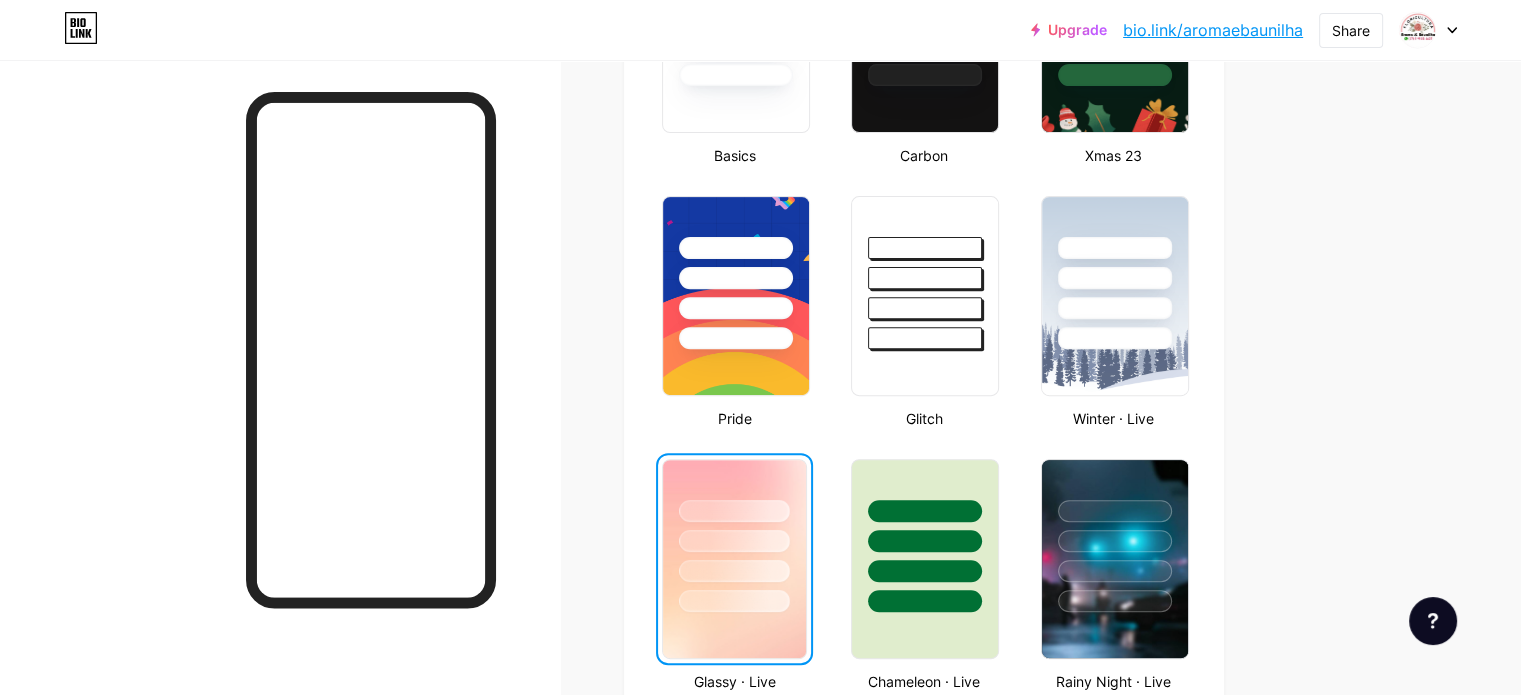 scroll, scrollTop: 800, scrollLeft: 0, axis: vertical 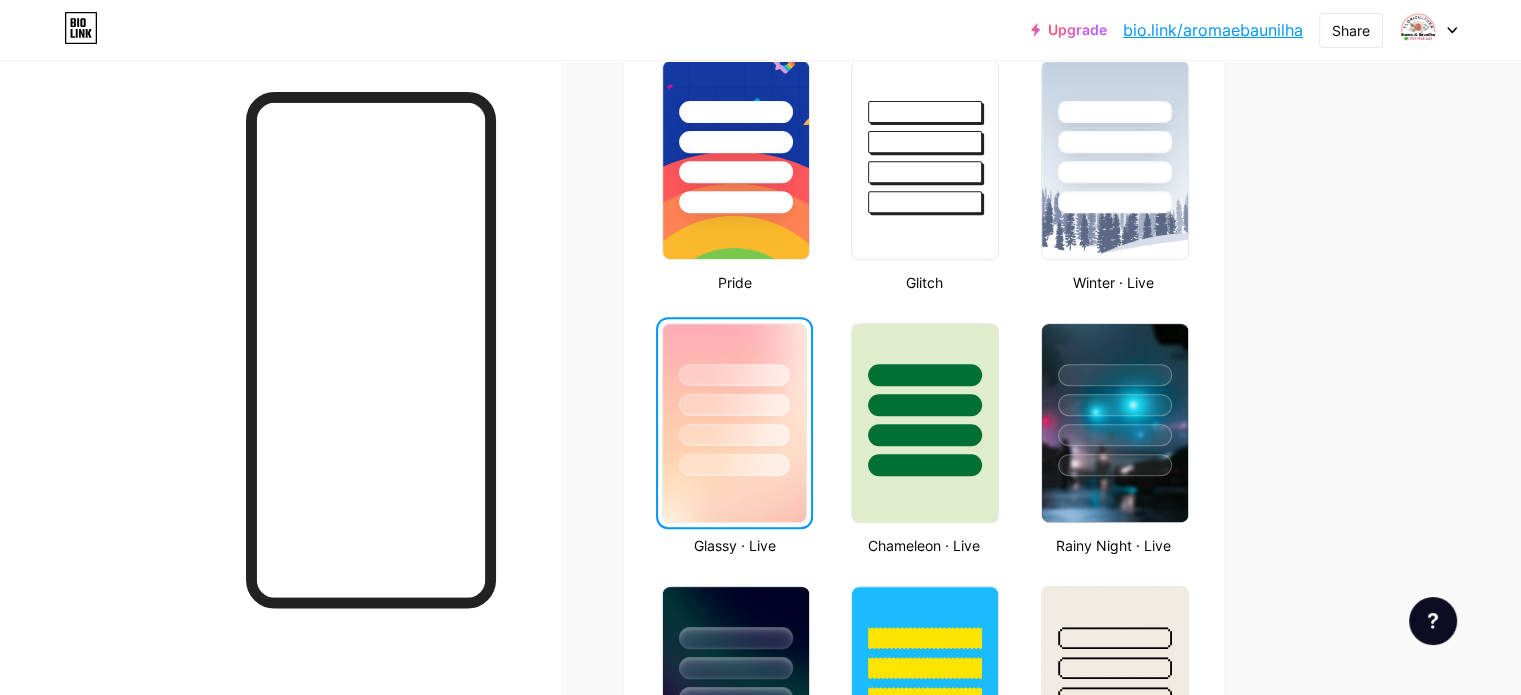 click at bounding box center [734, 435] 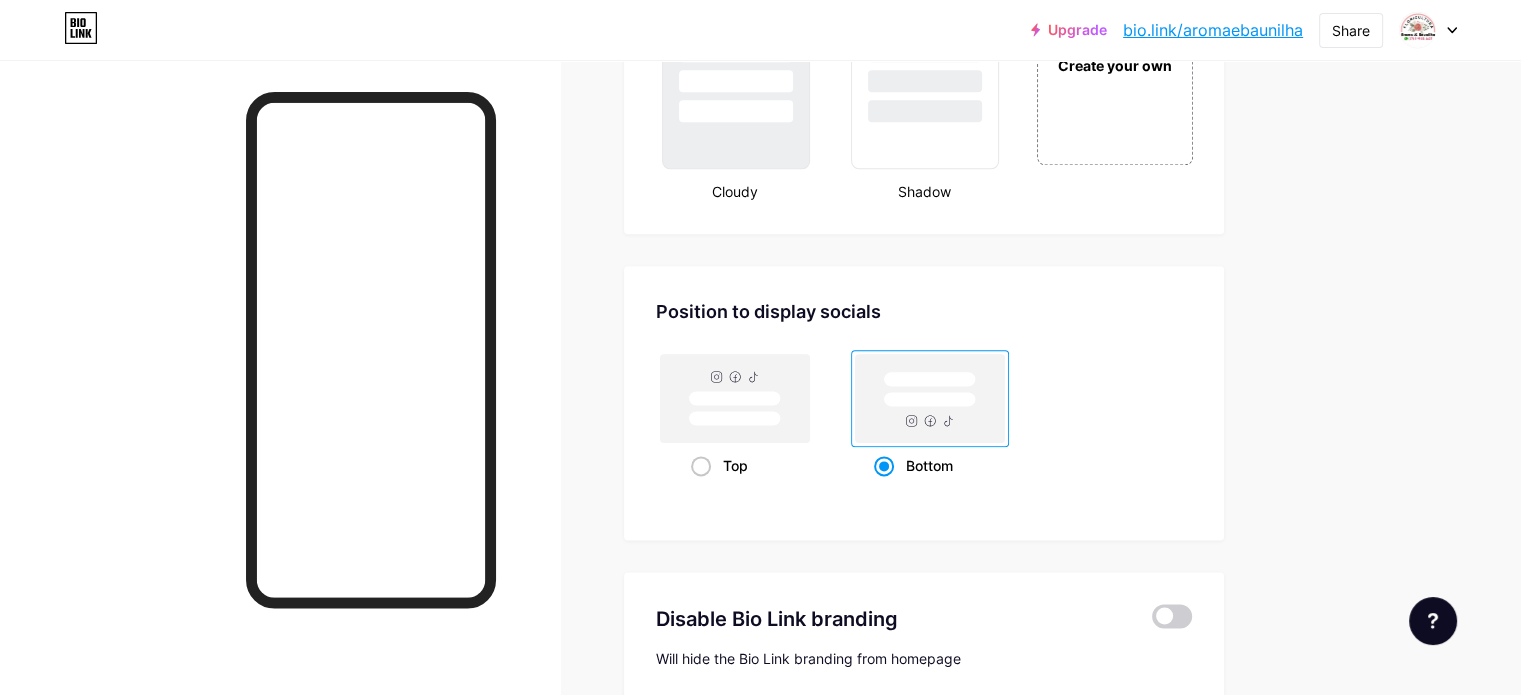 scroll, scrollTop: 2694, scrollLeft: 0, axis: vertical 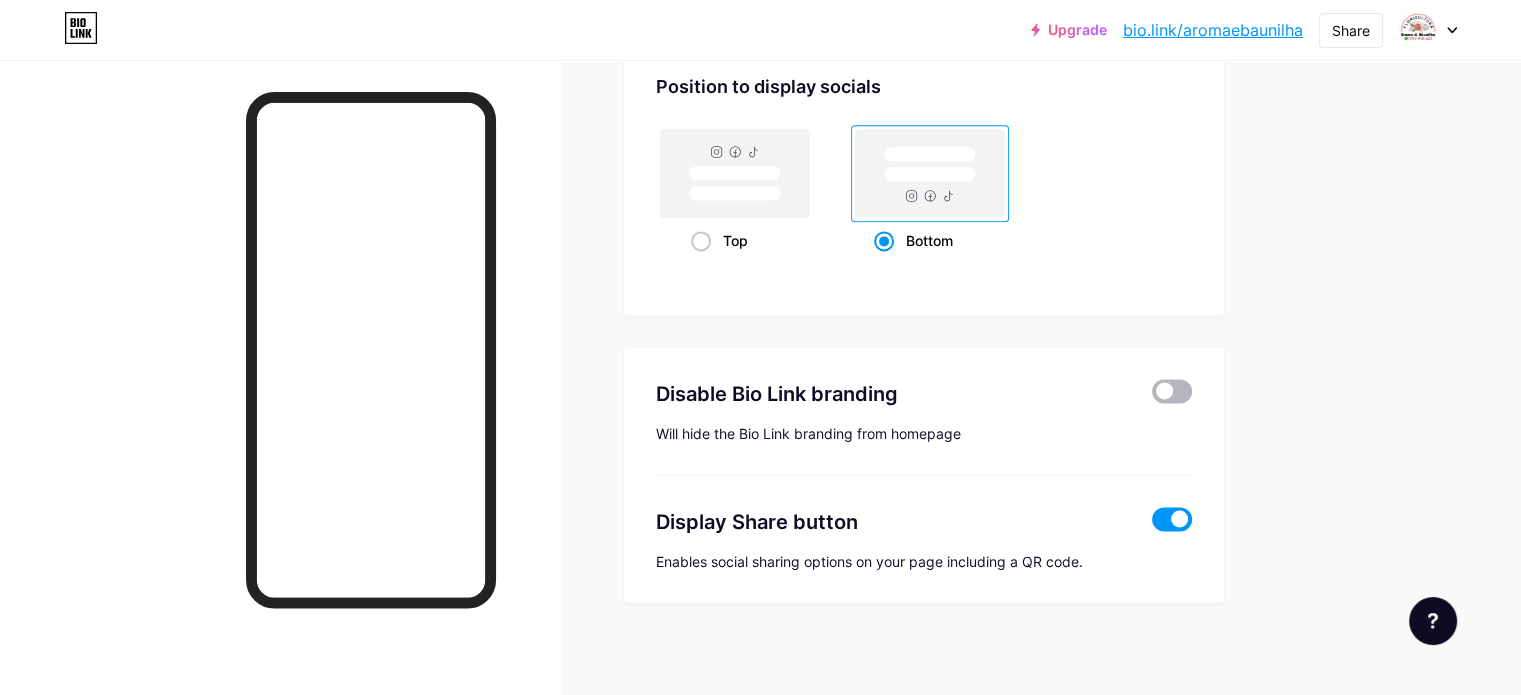 click at bounding box center (1172, 391) 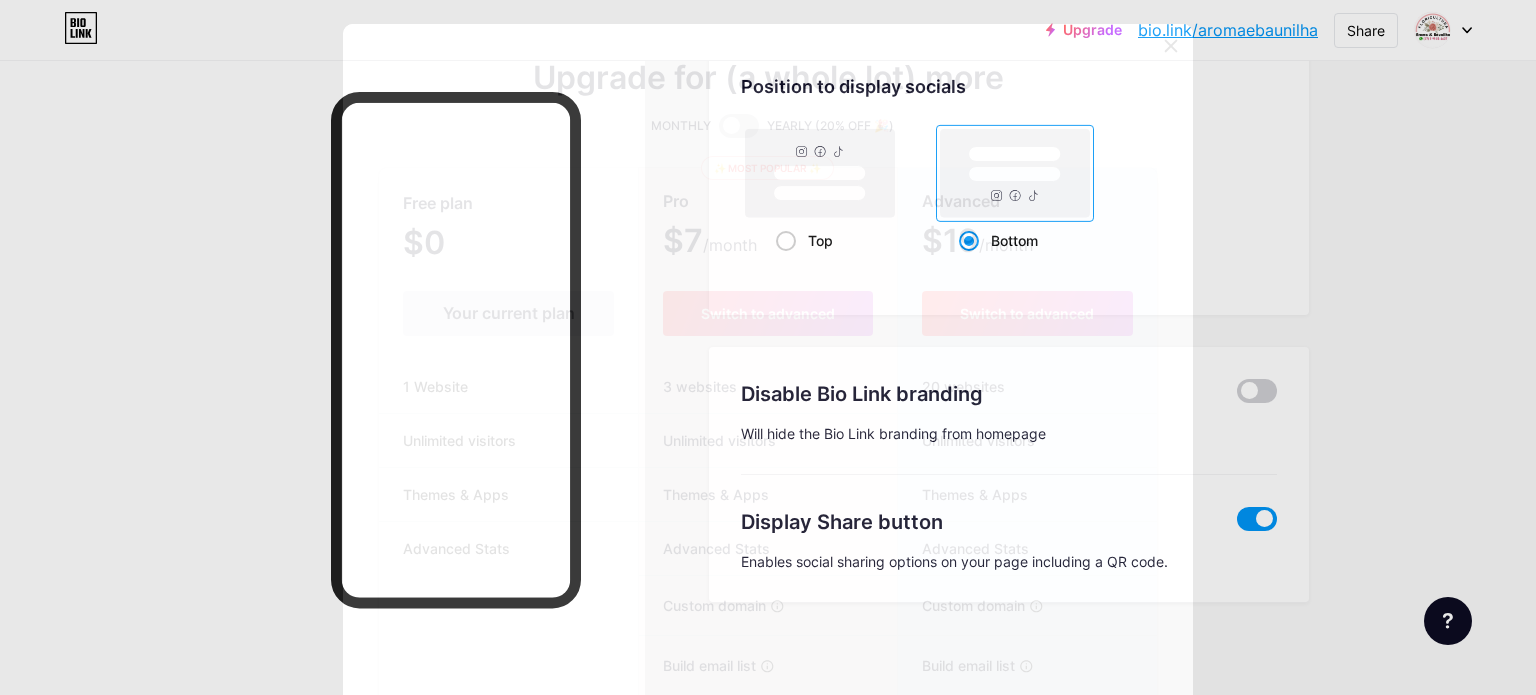 click 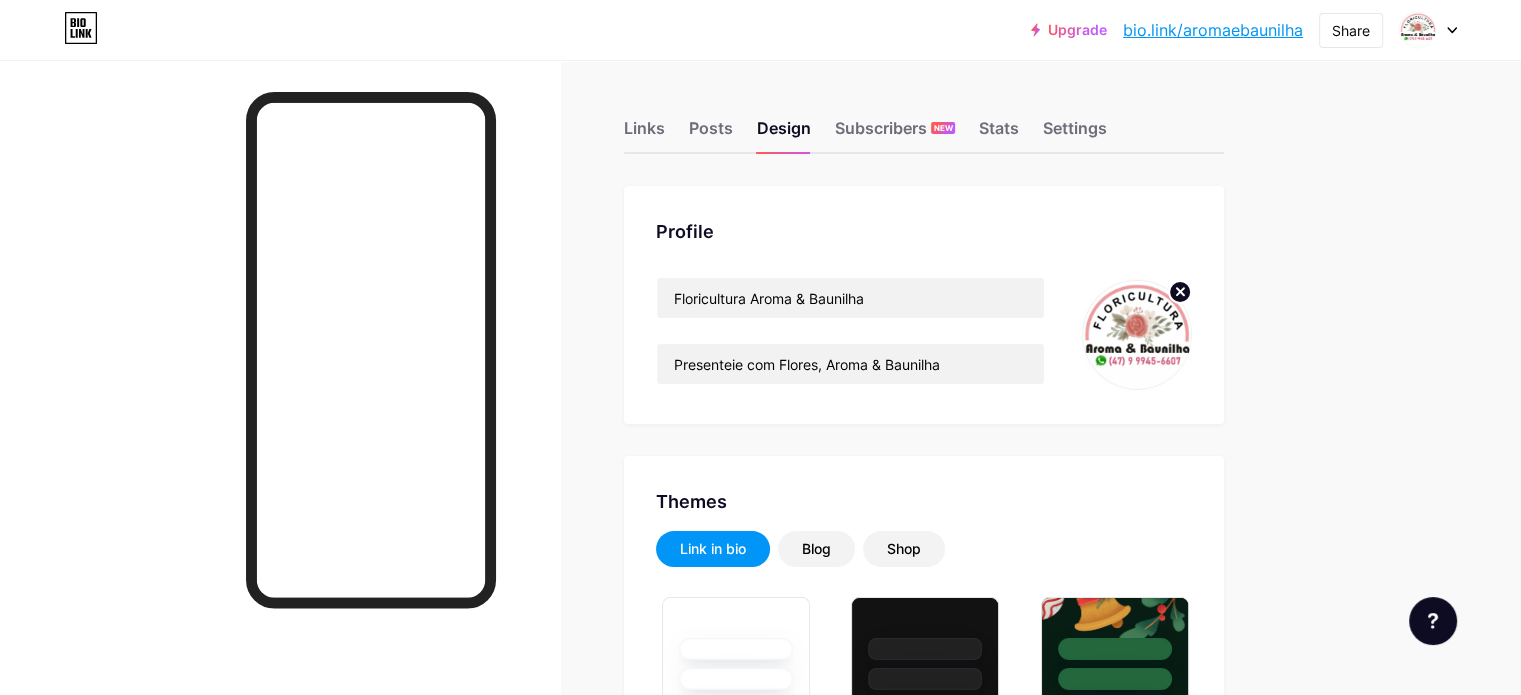 scroll, scrollTop: 0, scrollLeft: 0, axis: both 